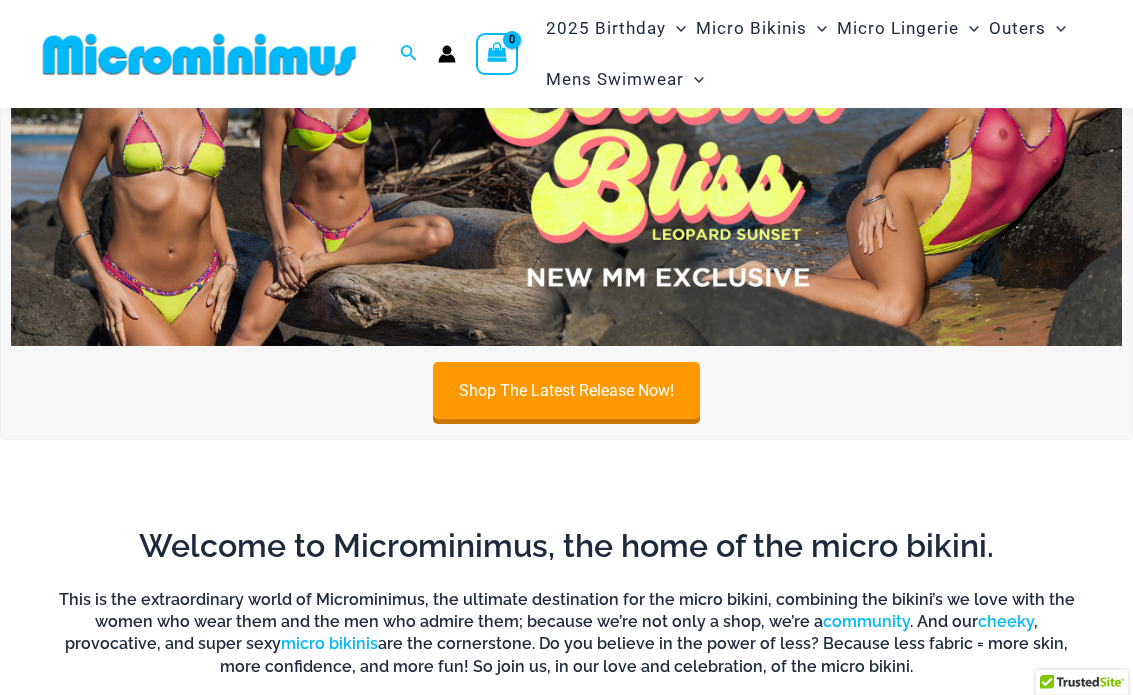 scroll, scrollTop: 160, scrollLeft: 0, axis: vertical 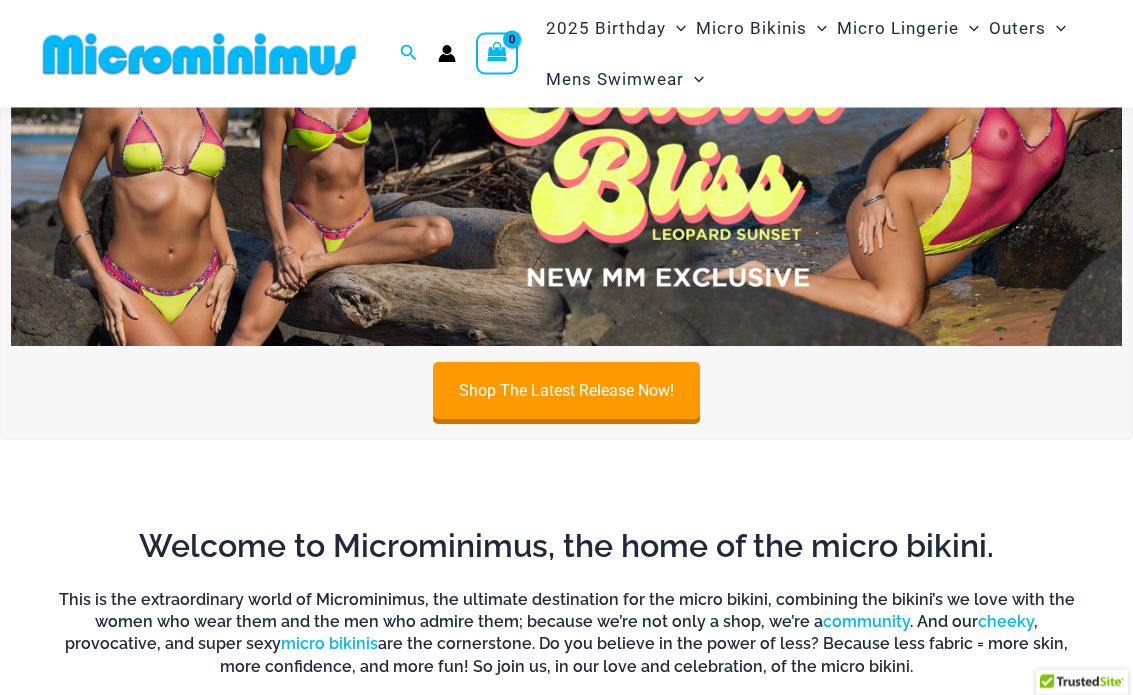 click on "Shop The Latest Release Now!" at bounding box center (566, 391) 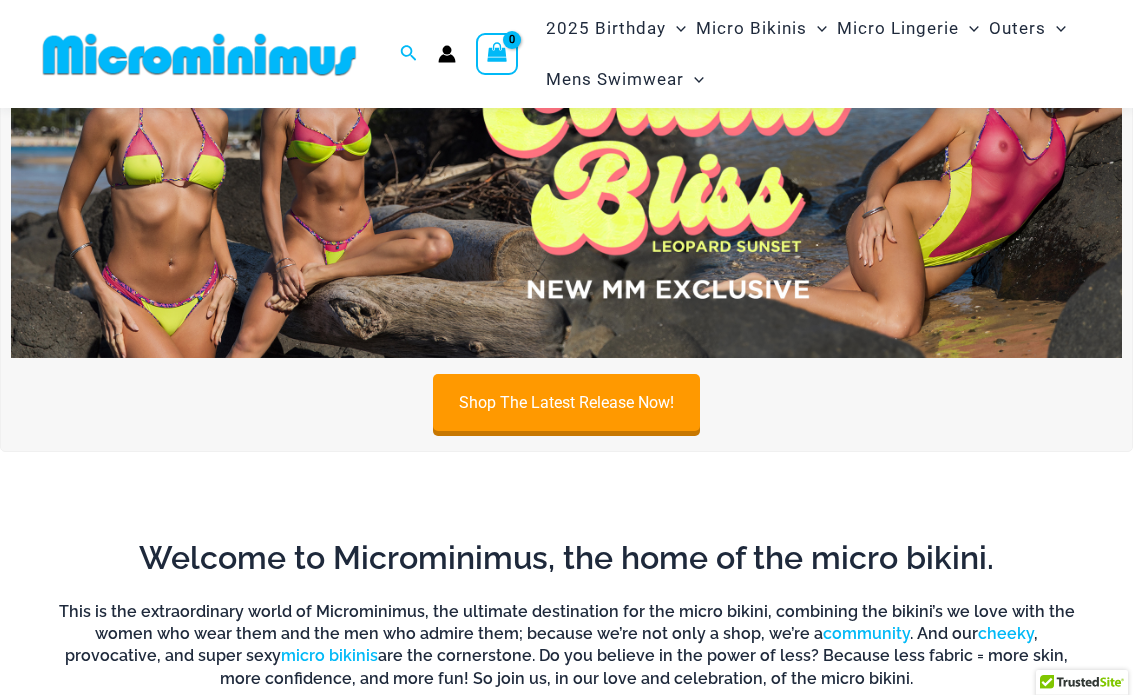 click on "Shop The Latest Release Now!" at bounding box center (566, 402) 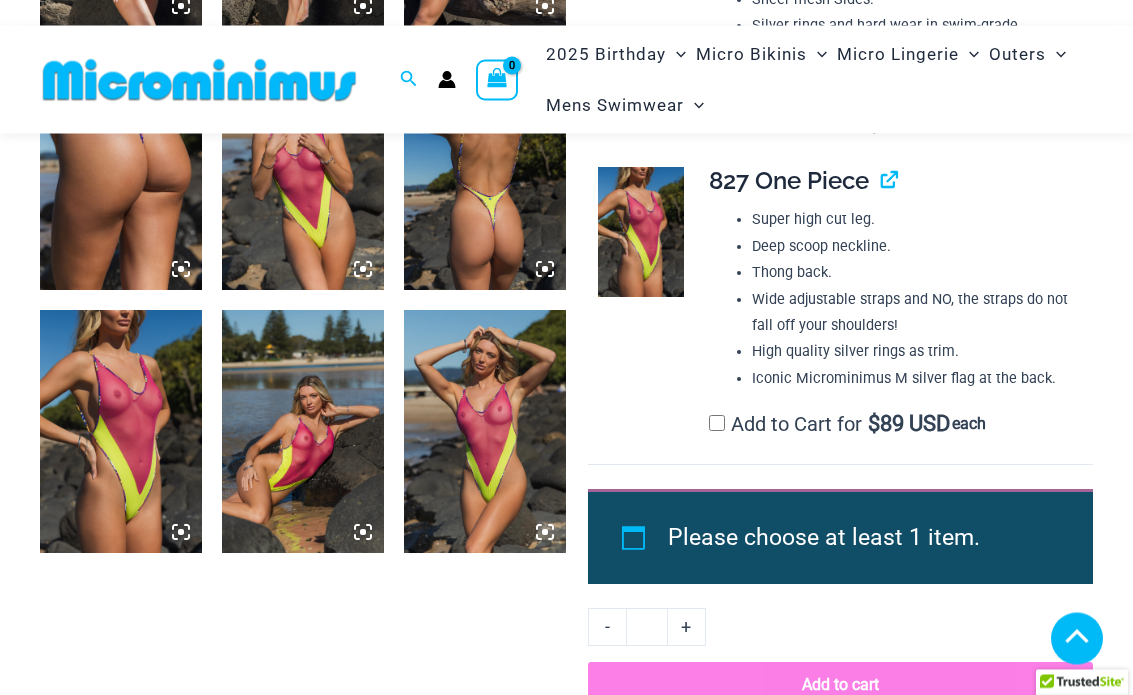scroll, scrollTop: 1982, scrollLeft: 0, axis: vertical 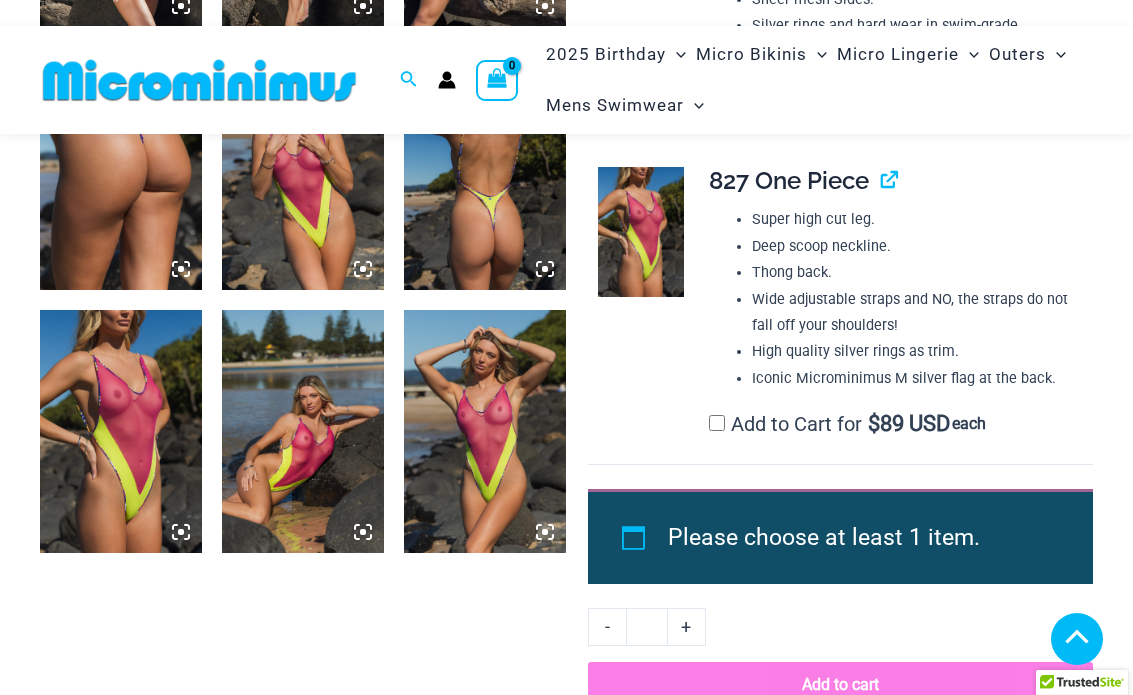 click at bounding box center (485, 431) 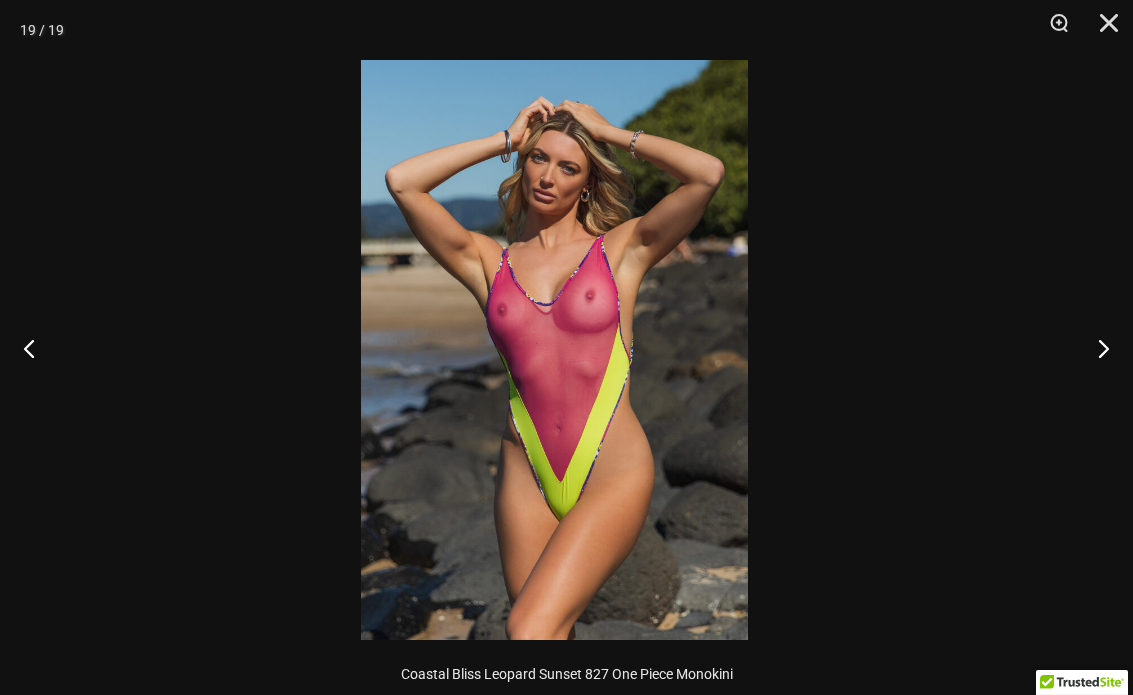 click at bounding box center (554, 350) 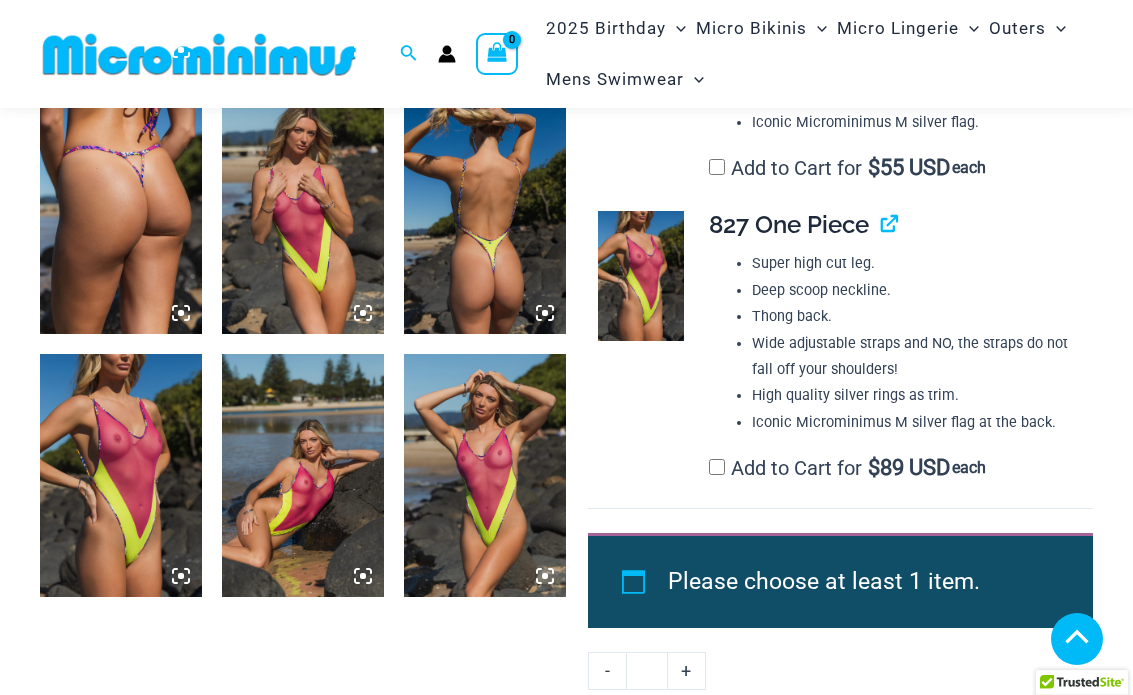 scroll, scrollTop: 1937, scrollLeft: 0, axis: vertical 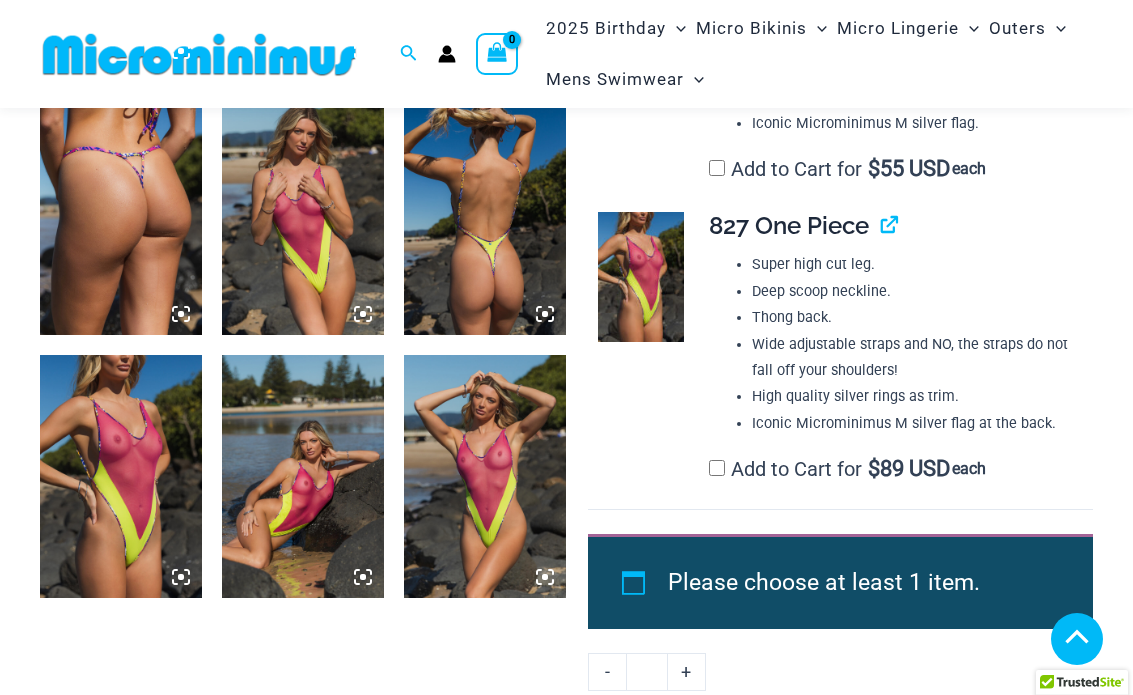 click at bounding box center [881, 225] 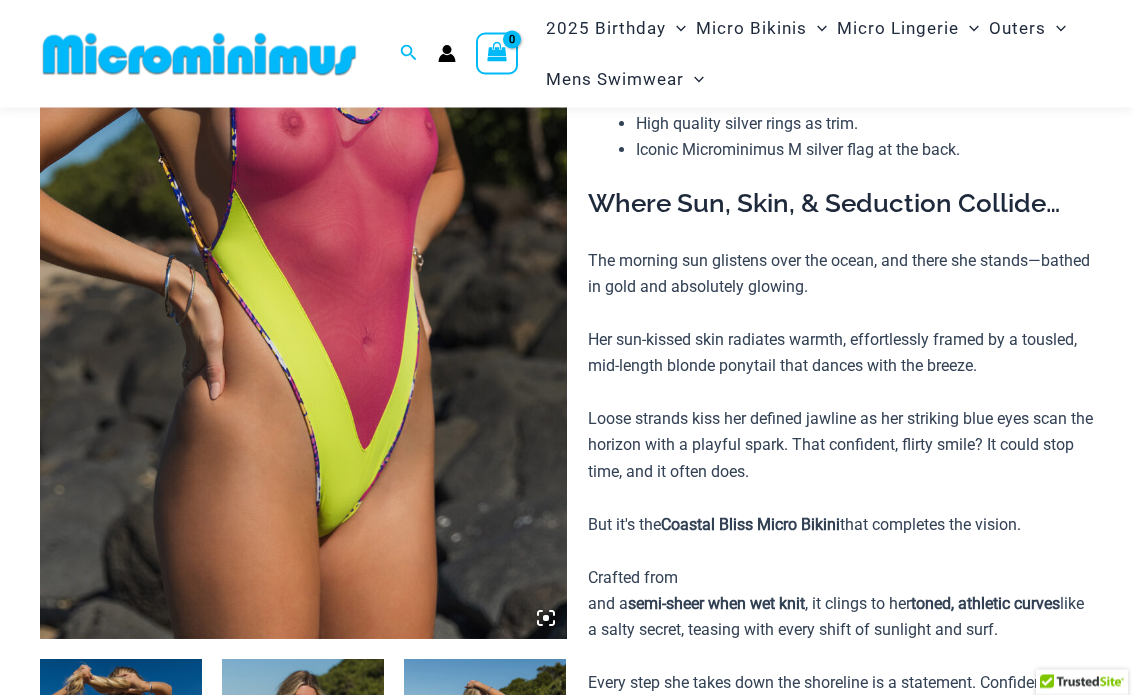 scroll, scrollTop: 333, scrollLeft: 0, axis: vertical 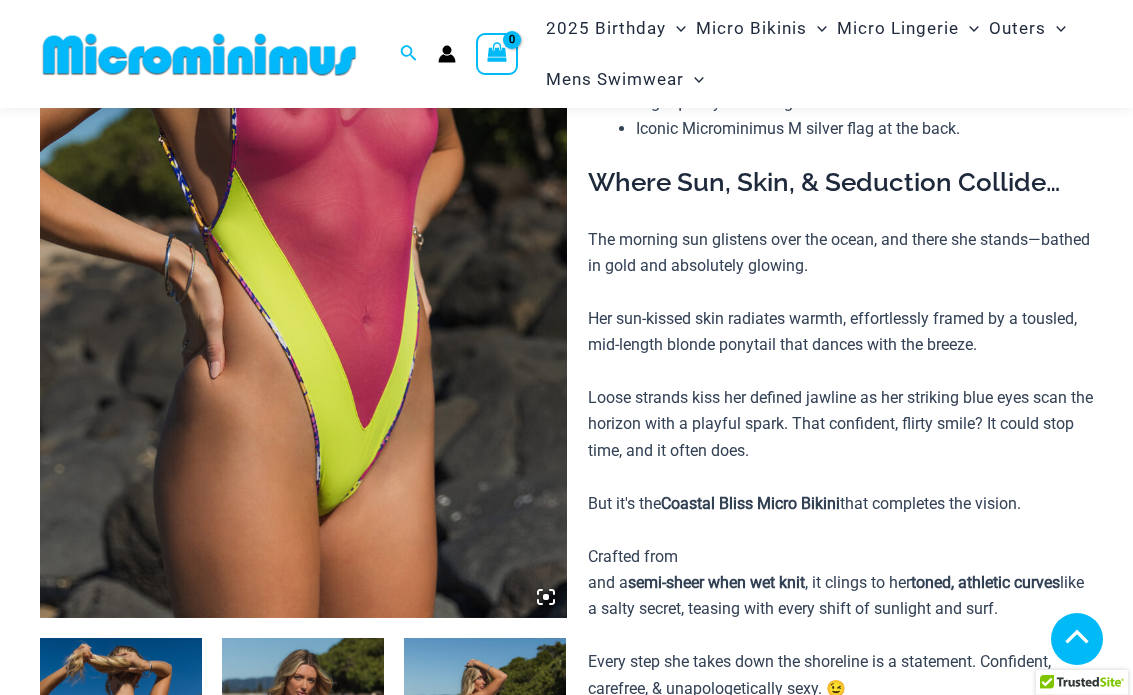 click at bounding box center (303, 223) 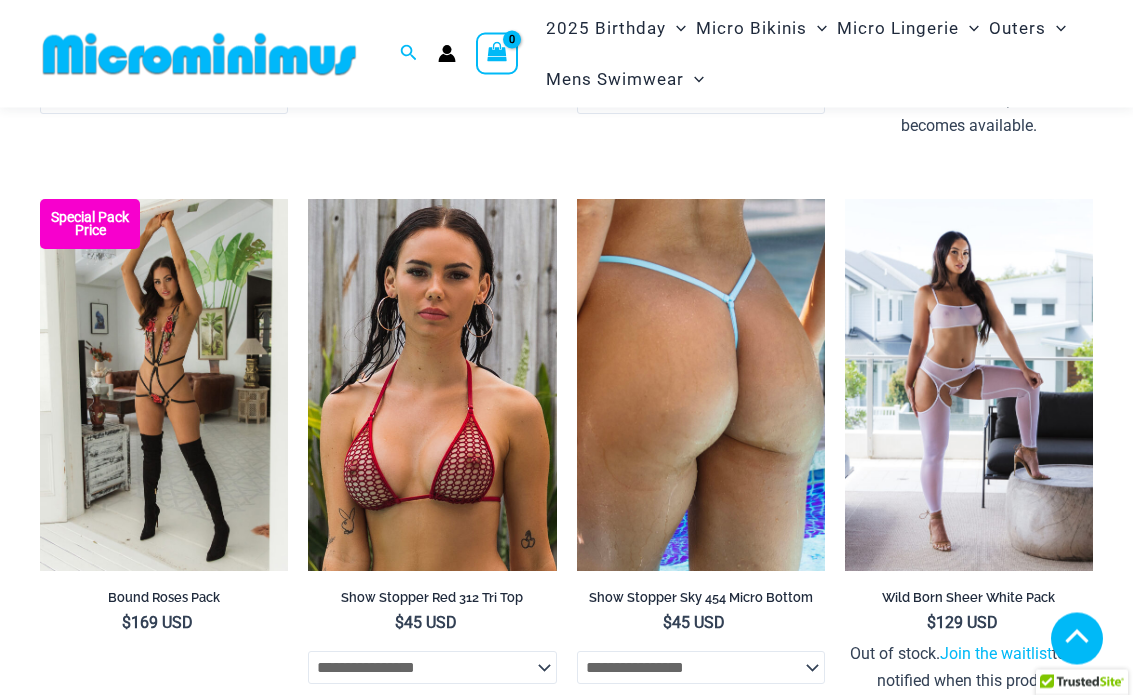scroll, scrollTop: 3601, scrollLeft: 0, axis: vertical 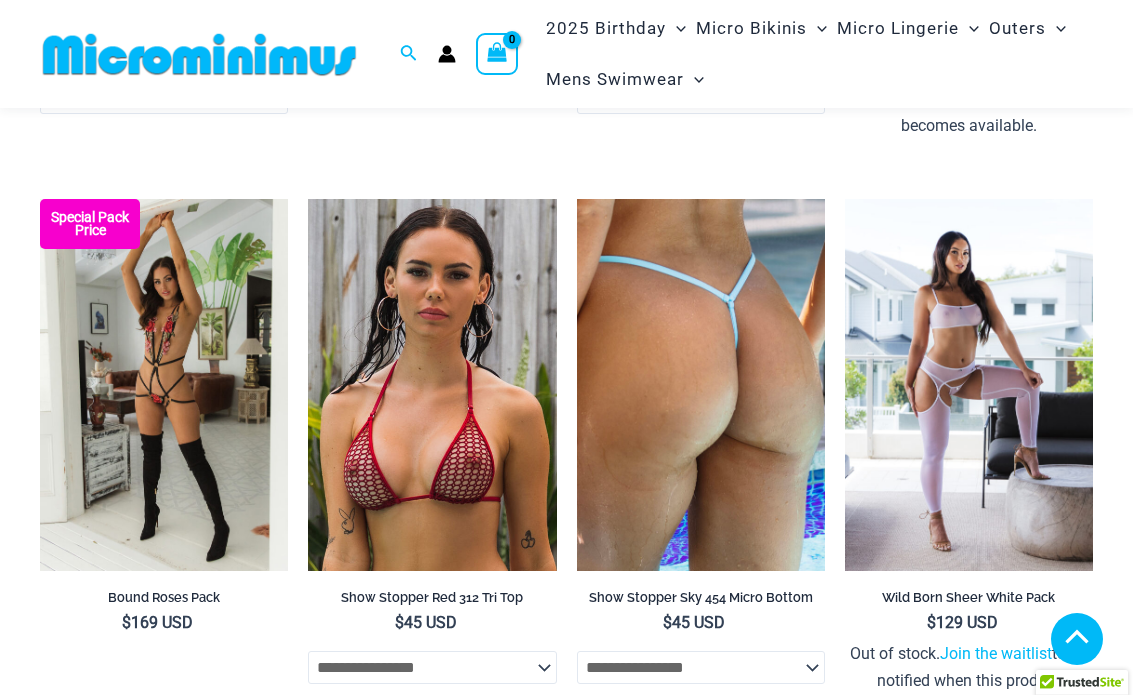 click at bounding box center (40, 199) 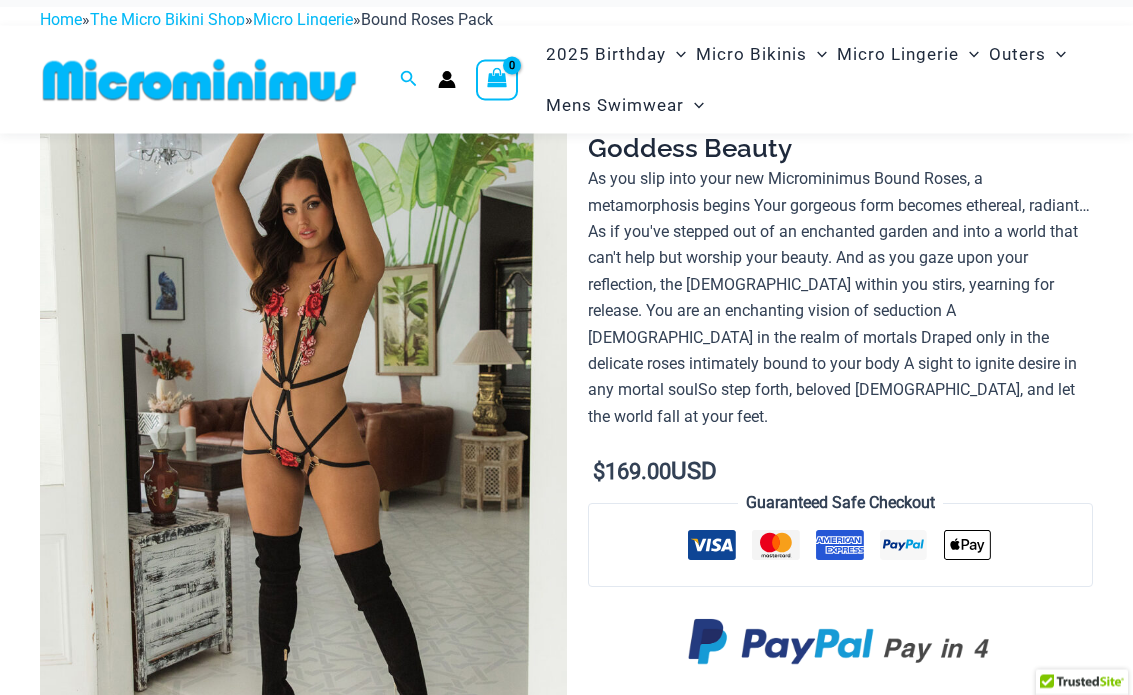 scroll, scrollTop: 127, scrollLeft: 0, axis: vertical 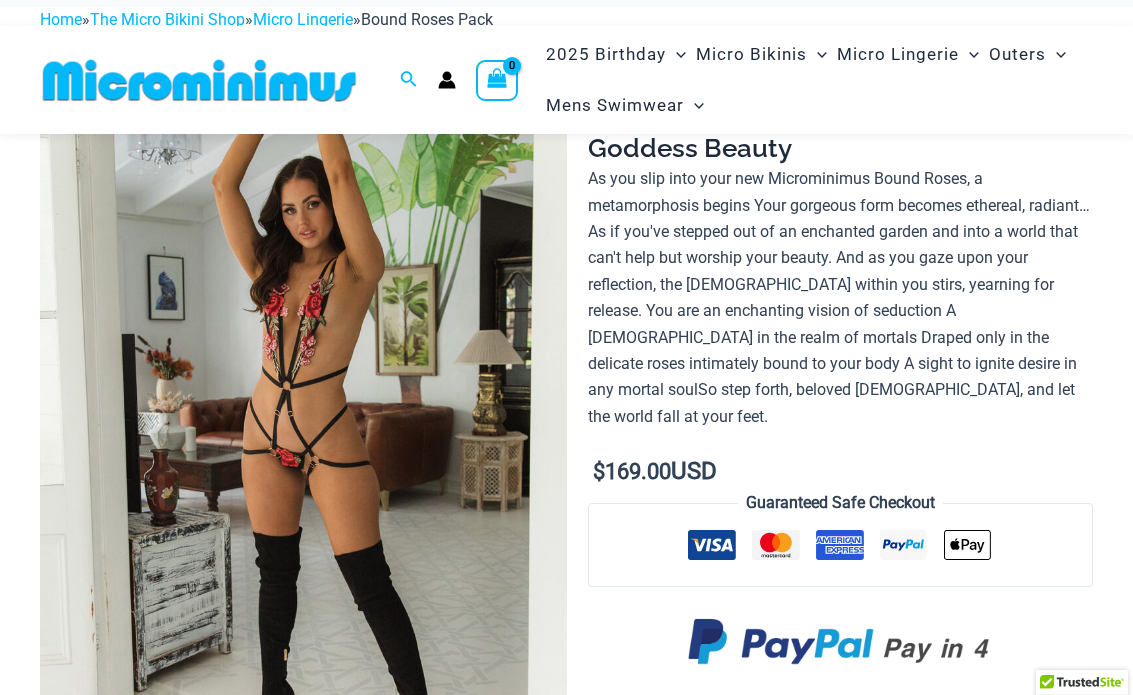 click at bounding box center [303, 429] 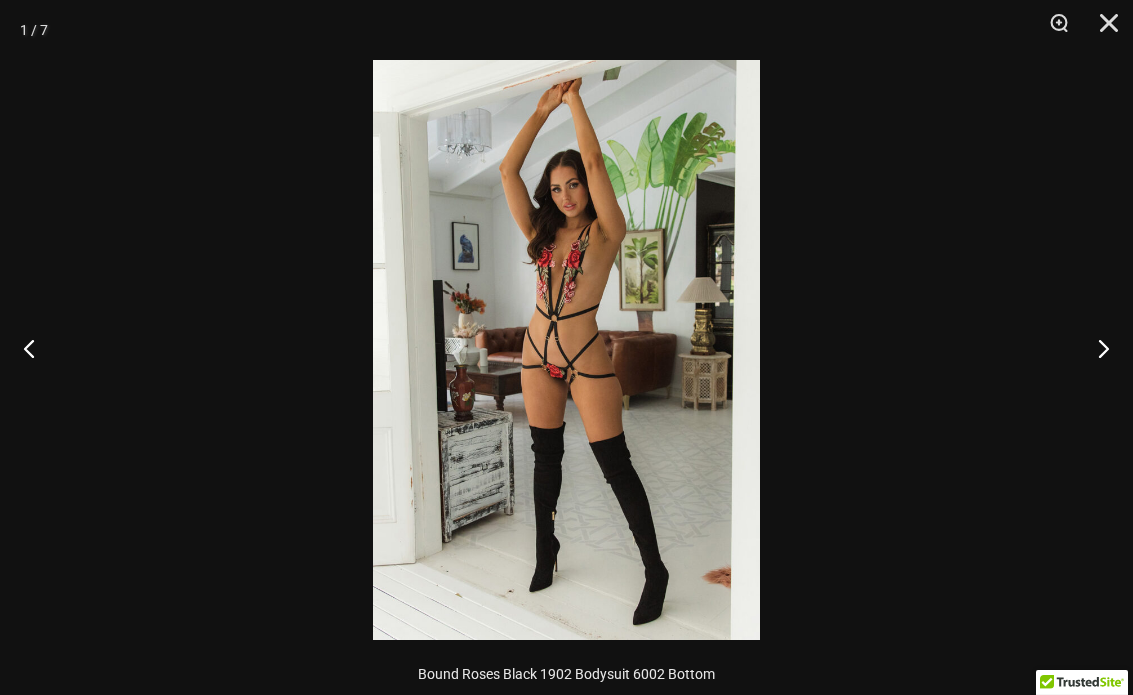 click at bounding box center (566, 350) 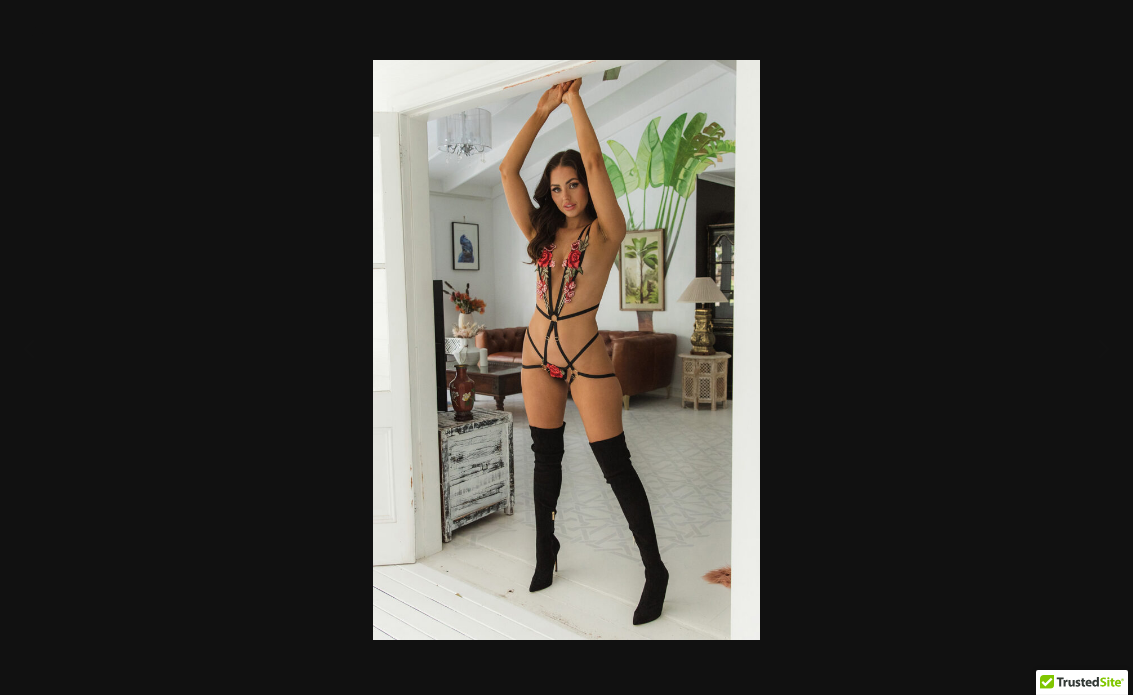 click at bounding box center [566, 350] 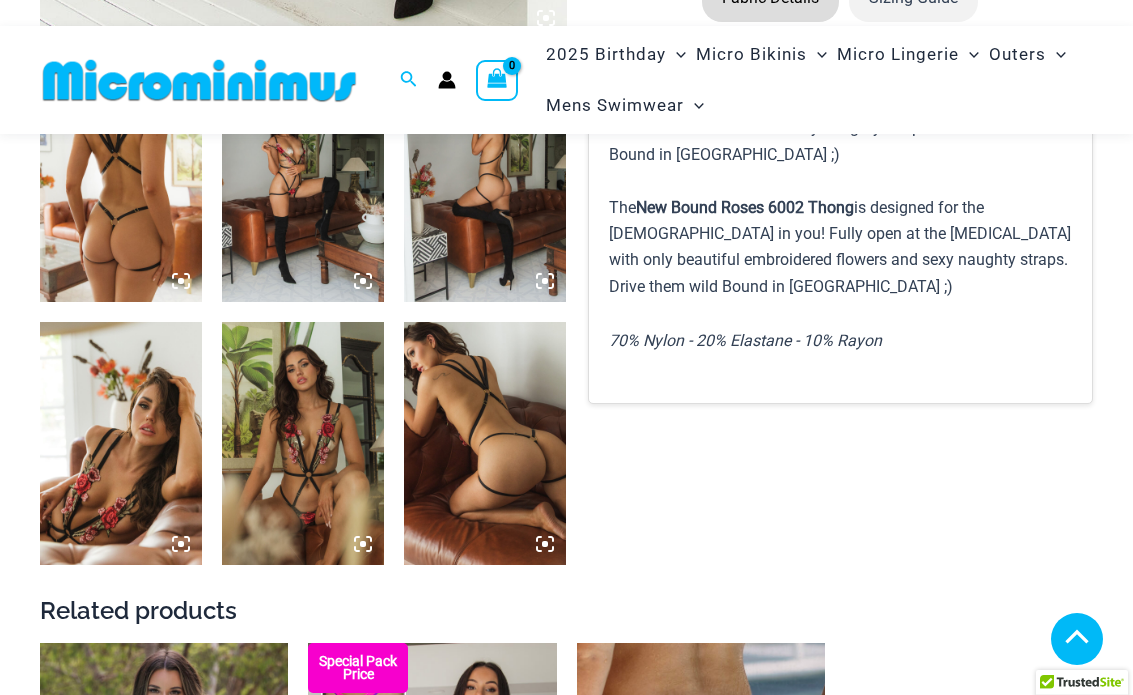 scroll, scrollTop: 945, scrollLeft: 0, axis: vertical 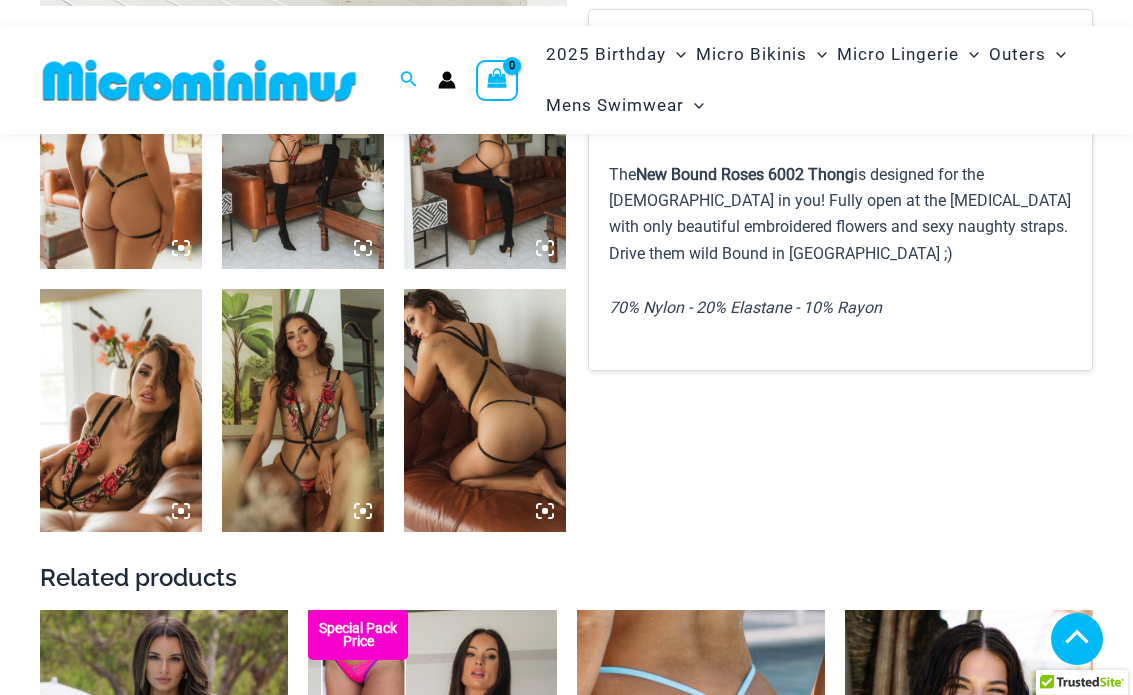 click at bounding box center [485, 410] 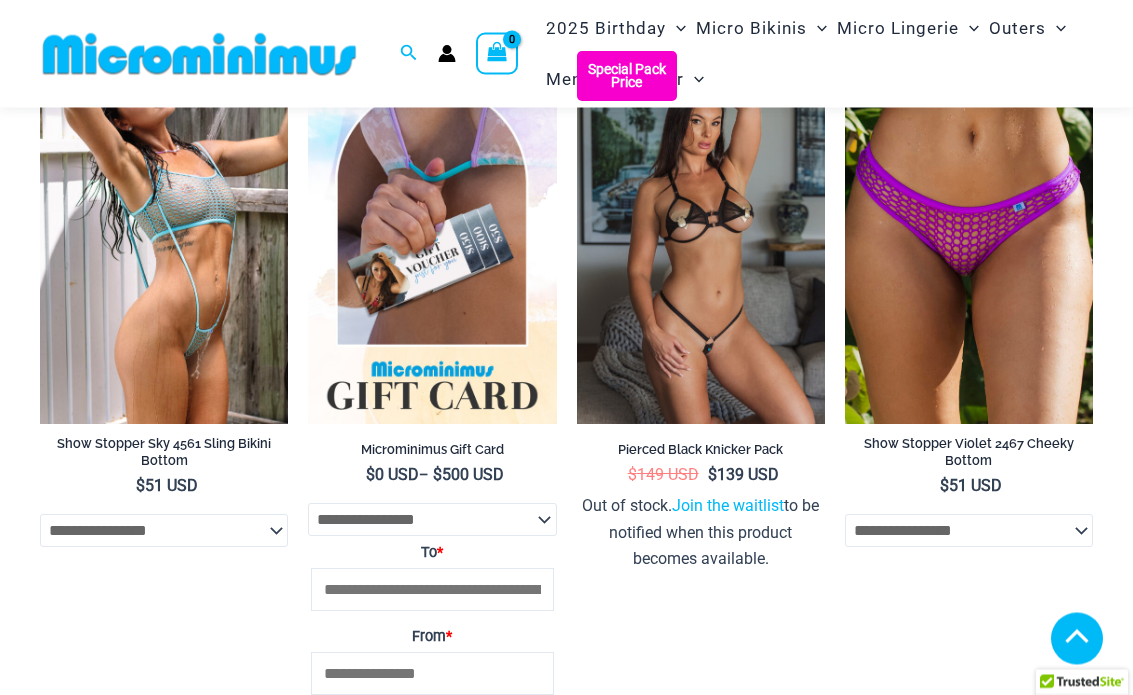 scroll, scrollTop: 2613, scrollLeft: 0, axis: vertical 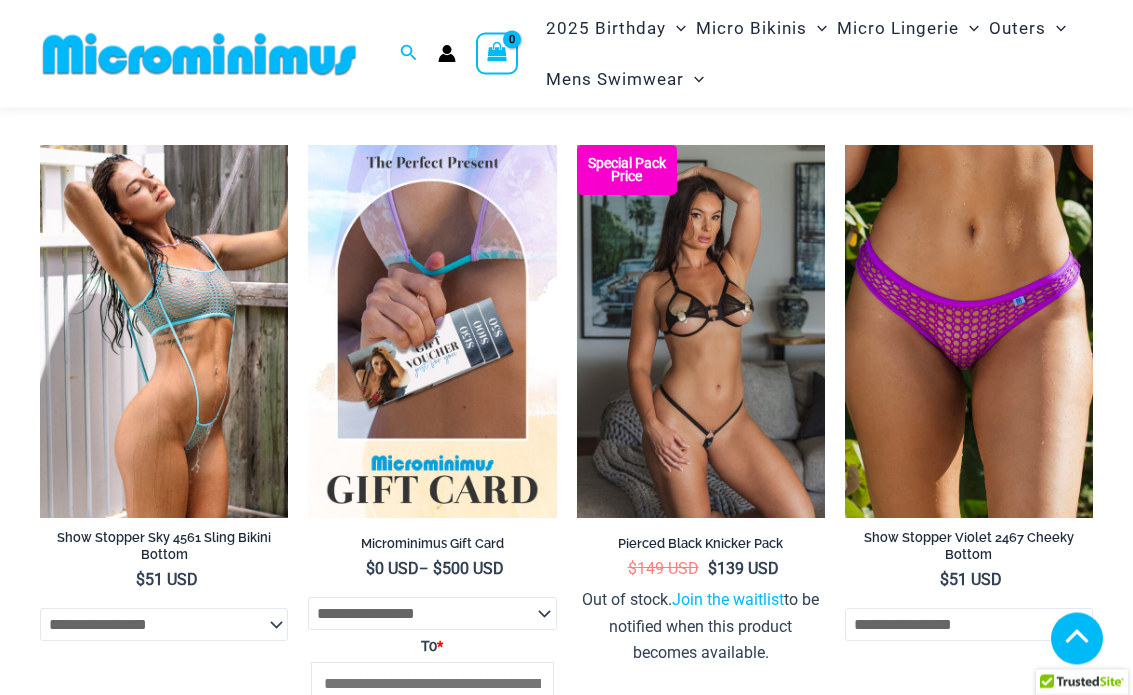 click at bounding box center [845, 146] 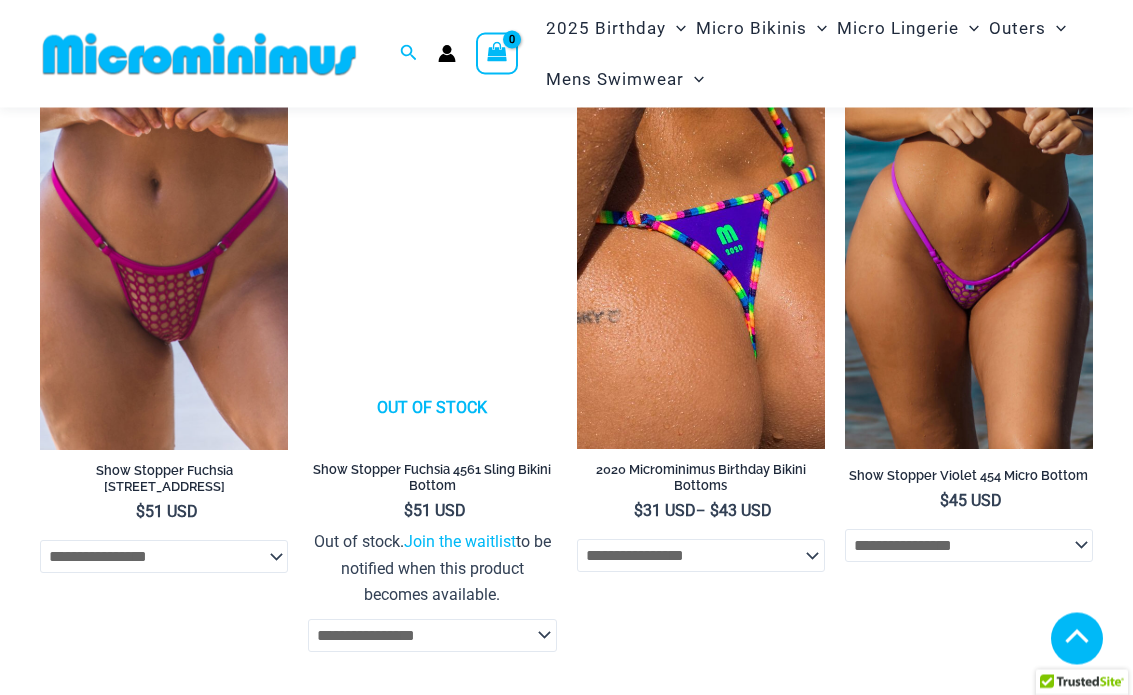 scroll, scrollTop: 4227, scrollLeft: 0, axis: vertical 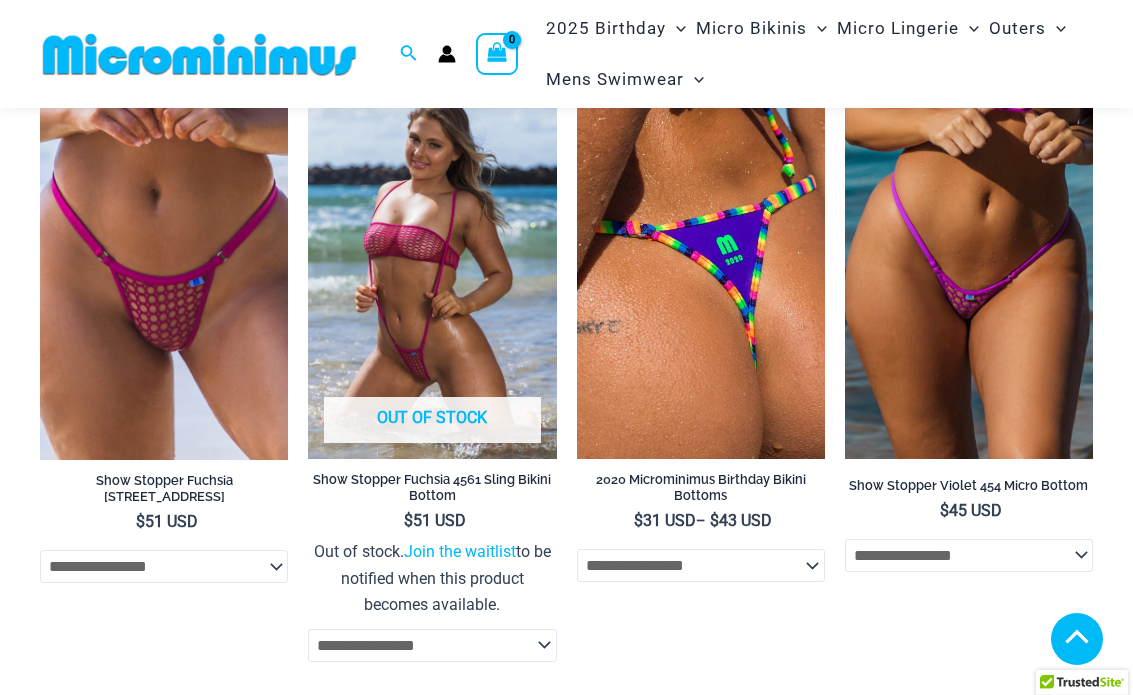 click at bounding box center [308, 87] 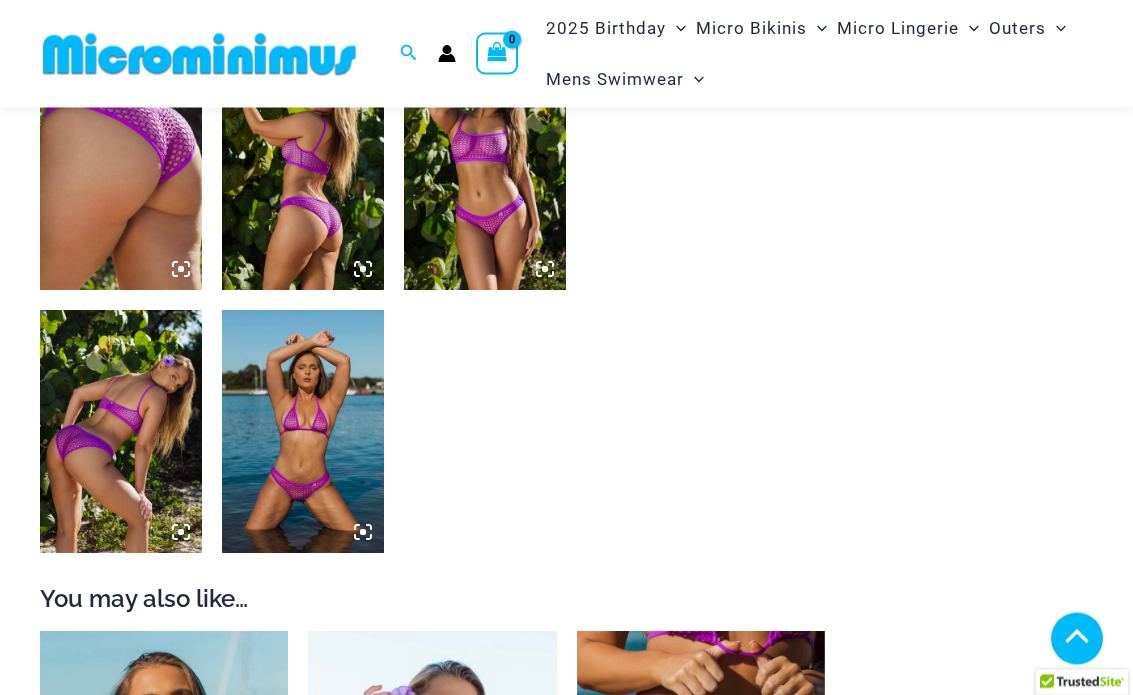 scroll, scrollTop: 924, scrollLeft: 0, axis: vertical 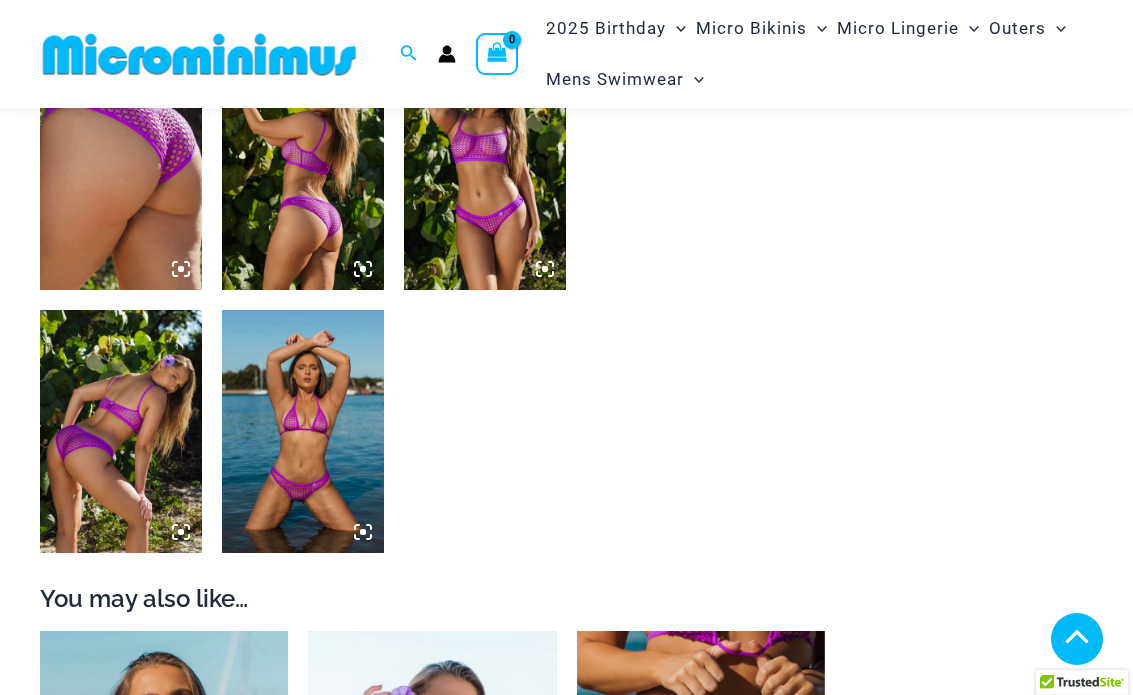 click at bounding box center (303, 431) 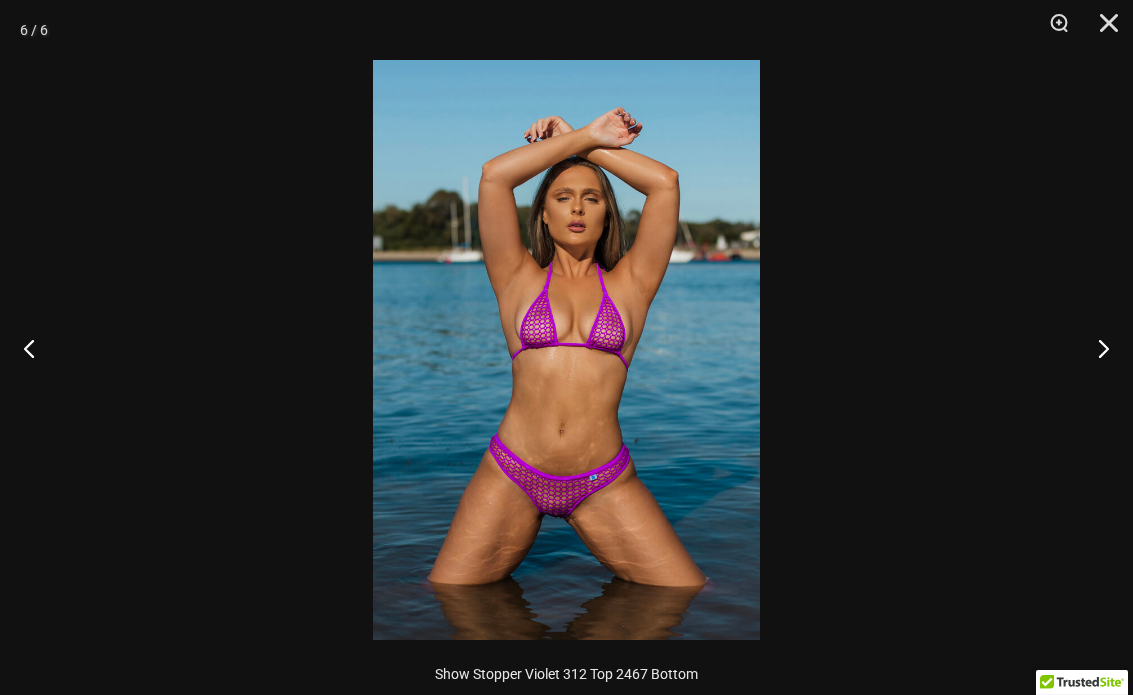 click at bounding box center (566, 350) 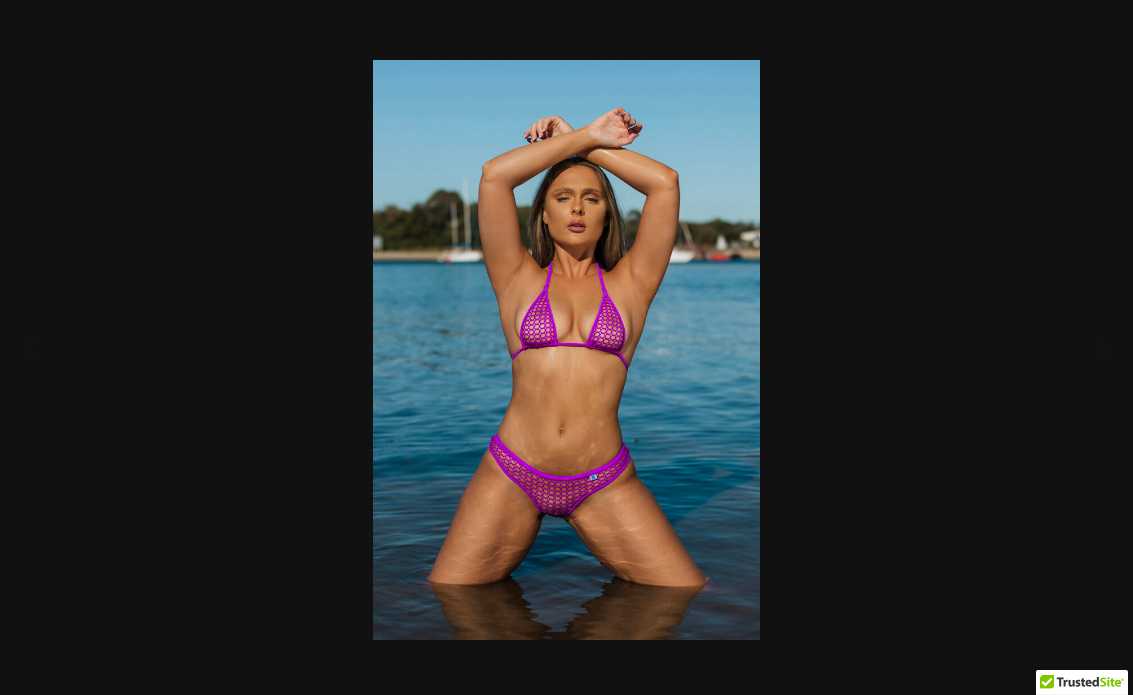 click at bounding box center (566, 350) 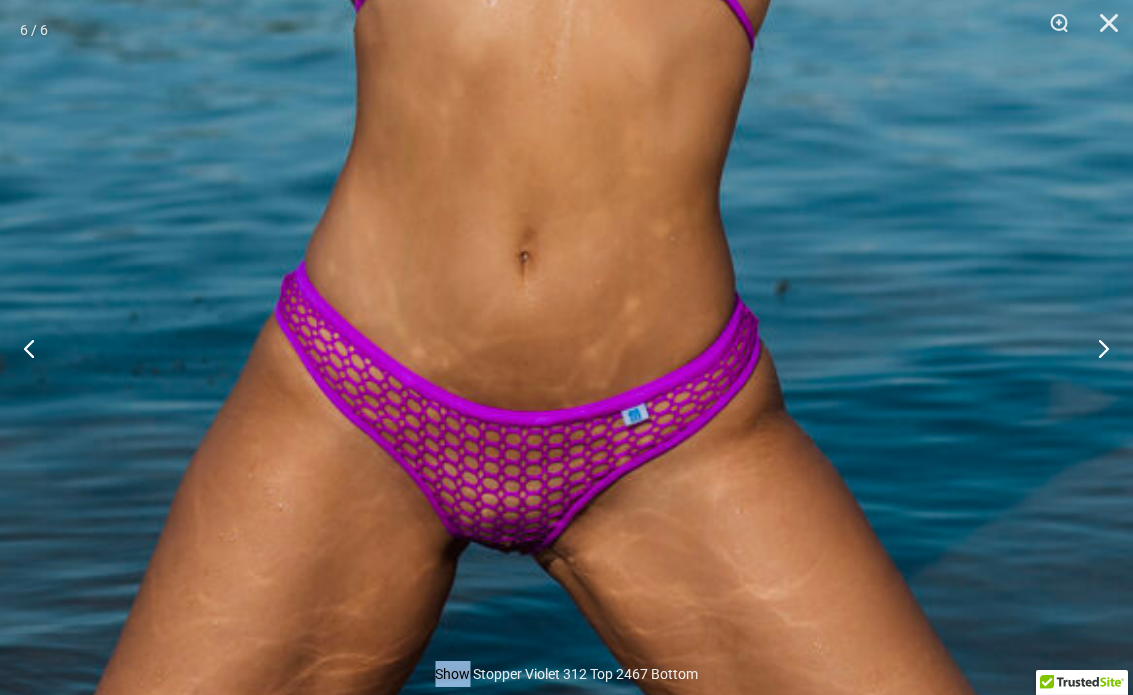 click at bounding box center (542, -24) 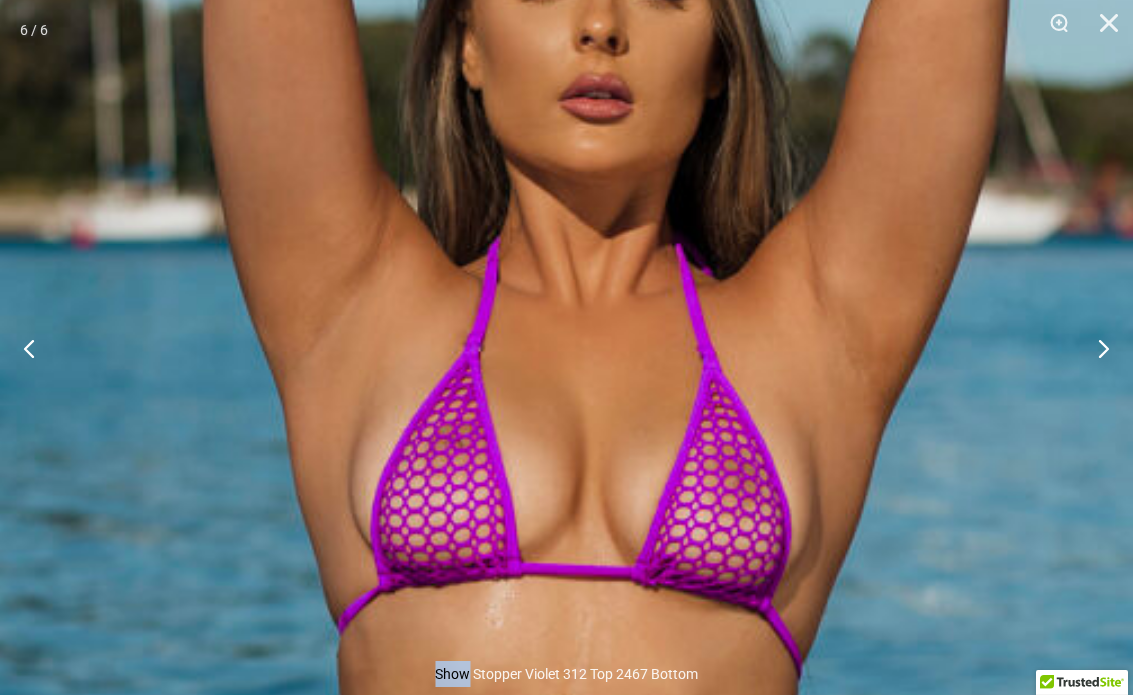 click at bounding box center (556, 593) 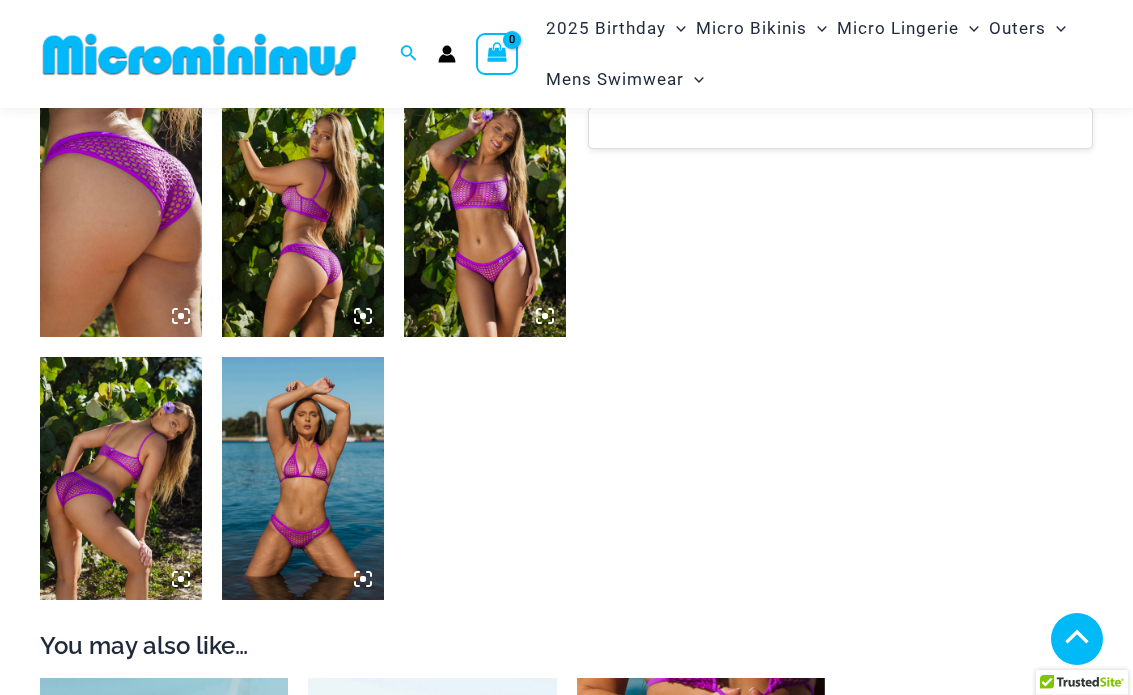 scroll, scrollTop: 892, scrollLeft: 0, axis: vertical 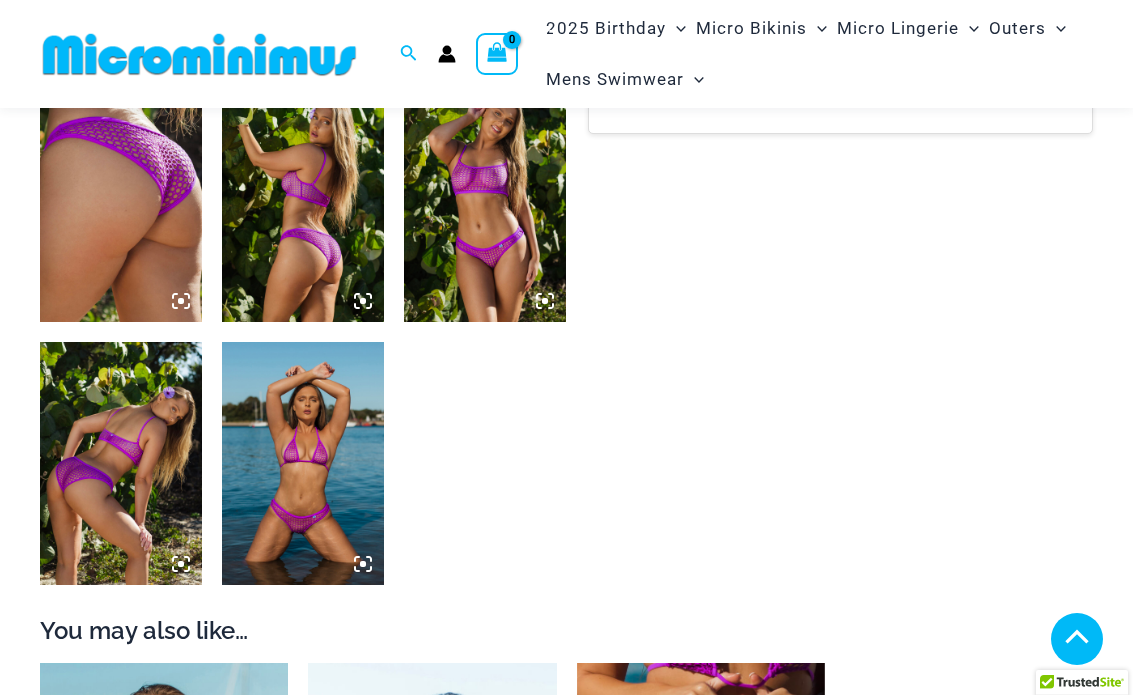 click at bounding box center [121, 463] 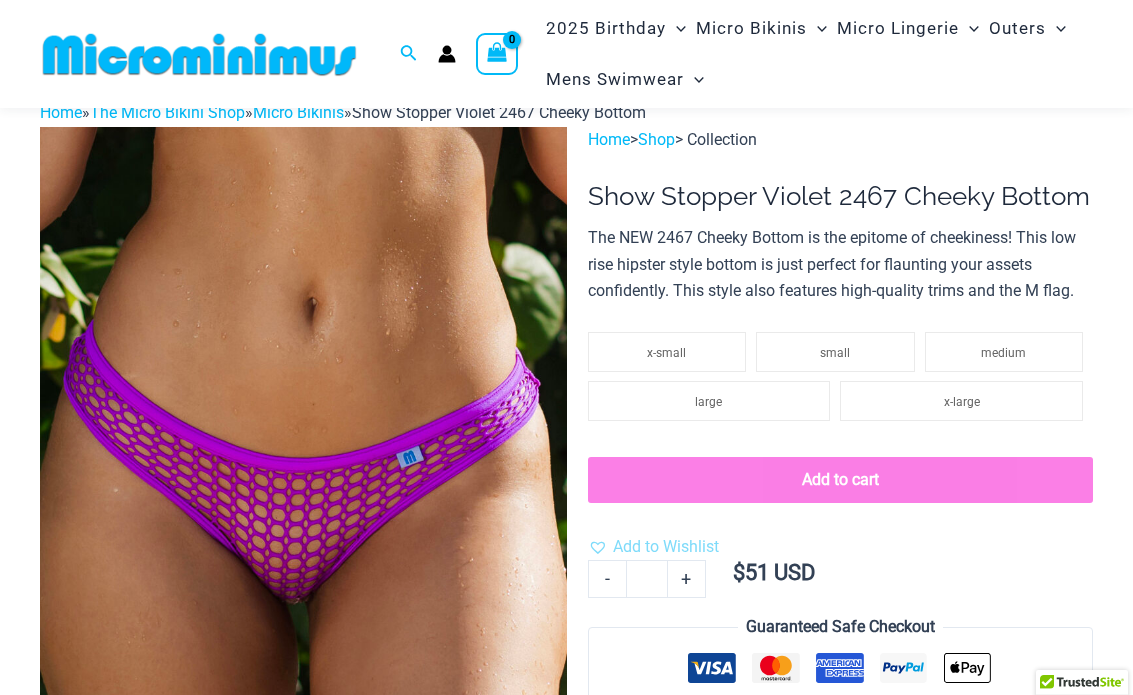 scroll, scrollTop: 0, scrollLeft: 0, axis: both 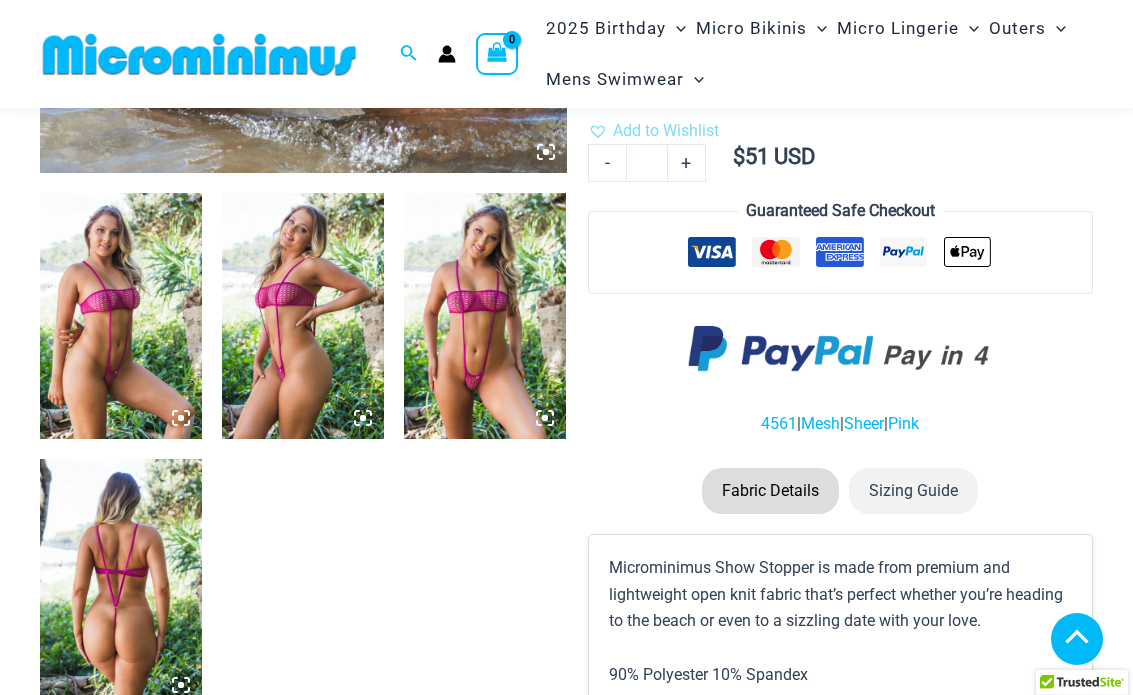 click at bounding box center (485, 316) 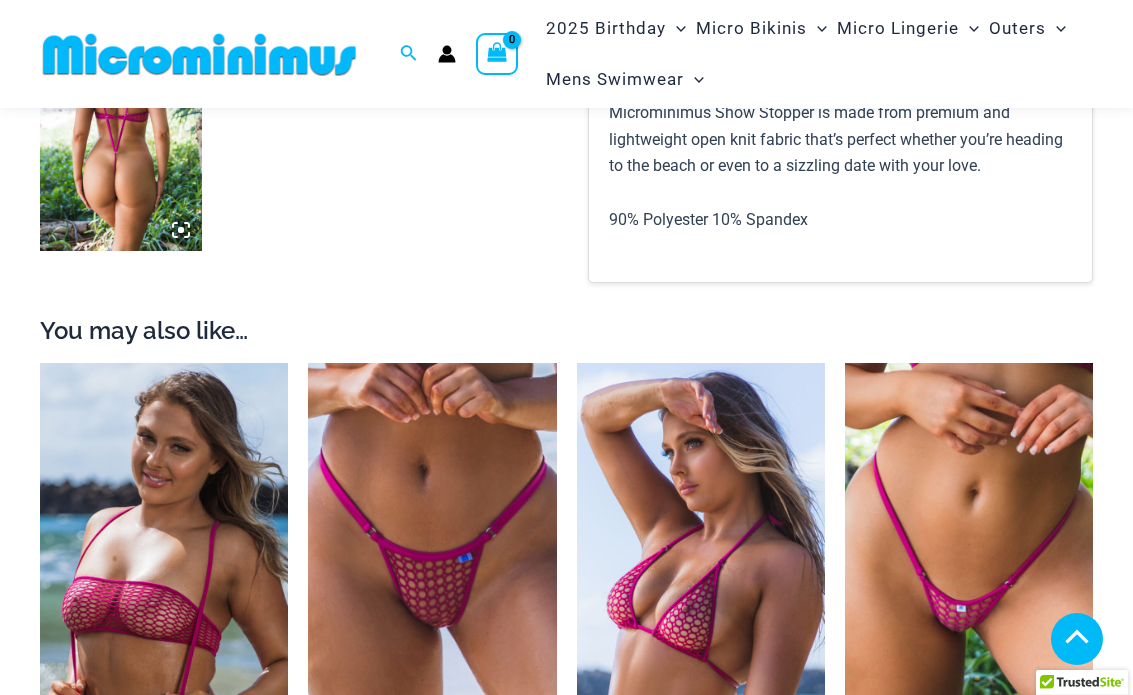 scroll, scrollTop: 1318, scrollLeft: 0, axis: vertical 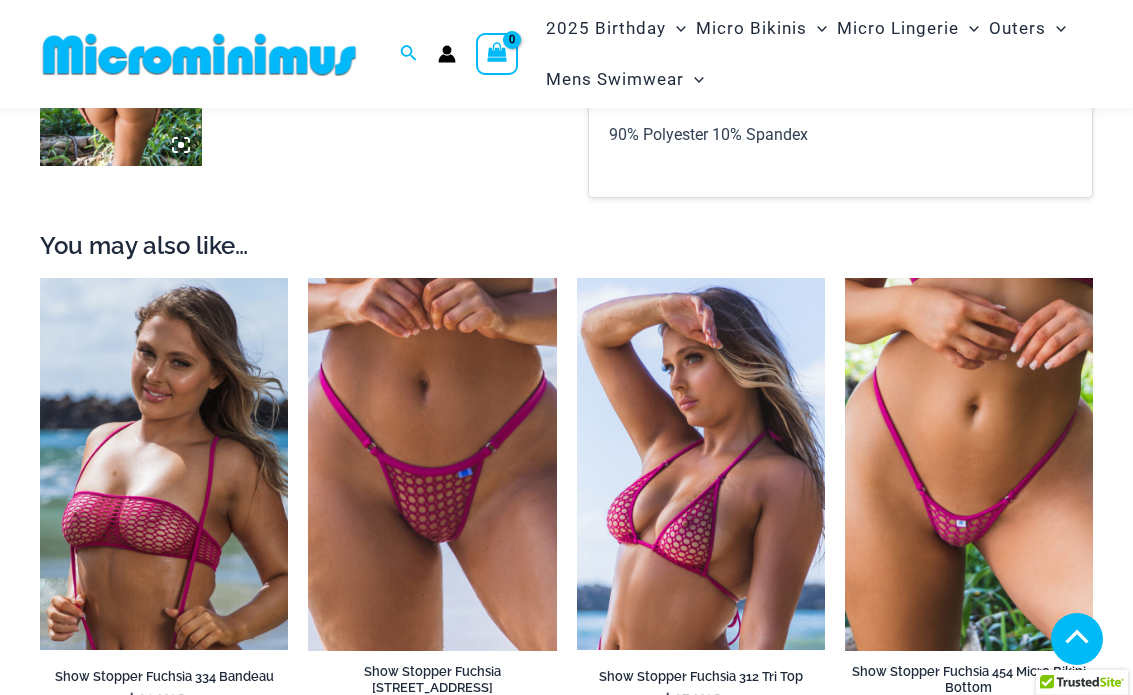 click at bounding box center [40, 278] 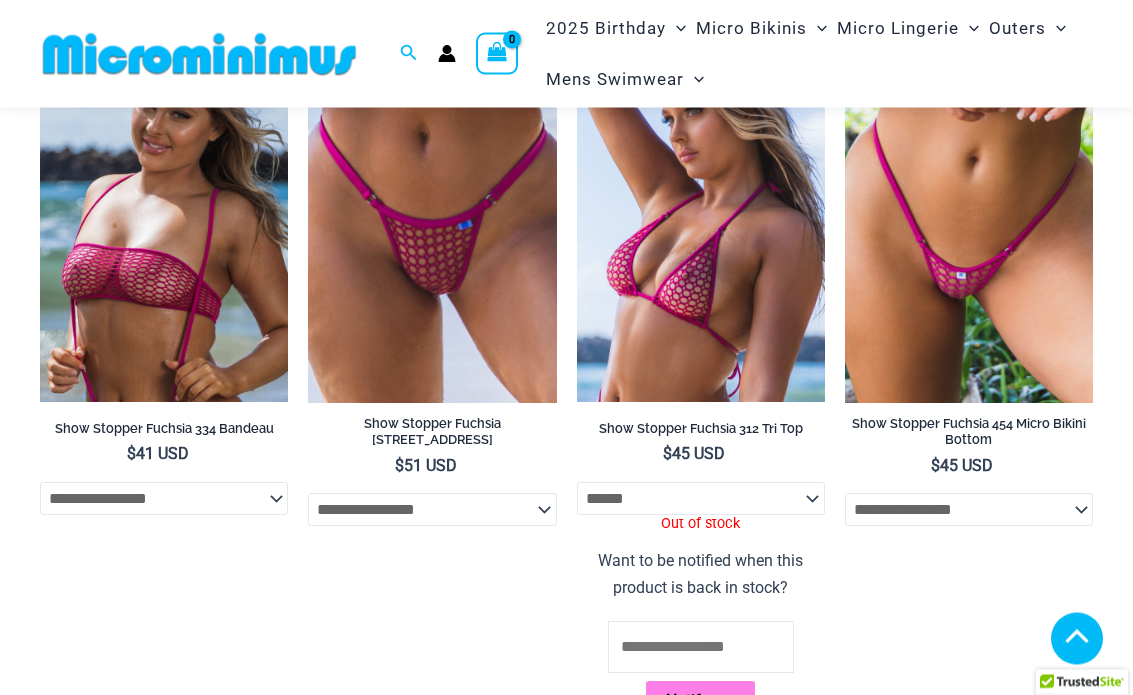 scroll, scrollTop: 1566, scrollLeft: 0, axis: vertical 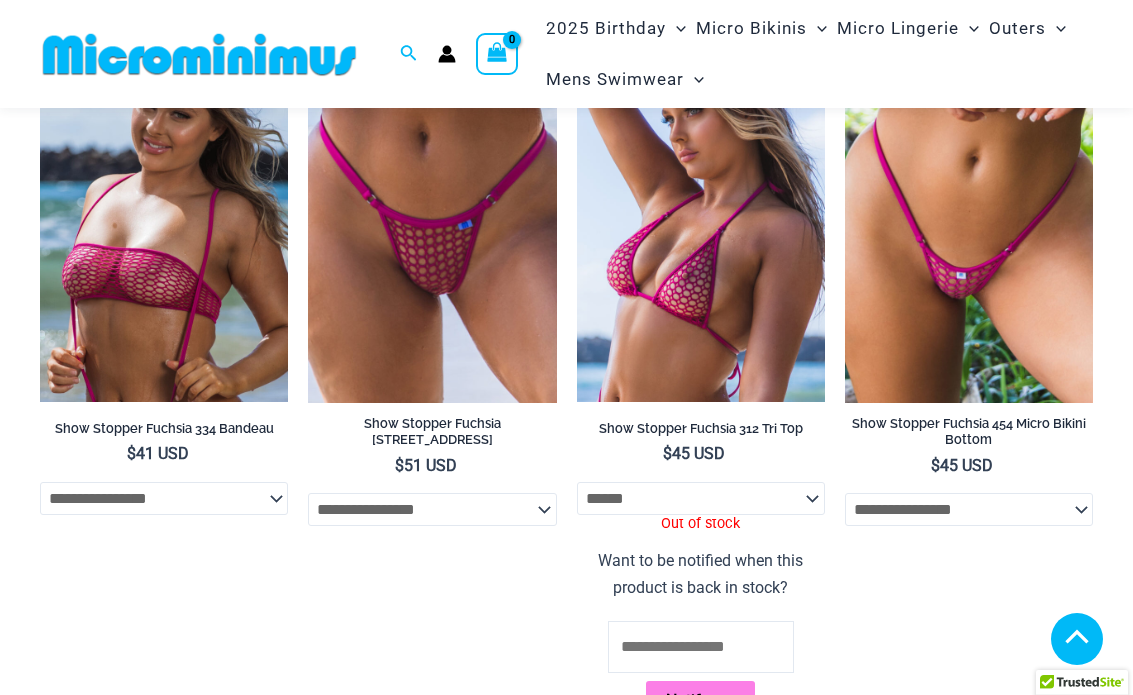 click at bounding box center [40, 30] 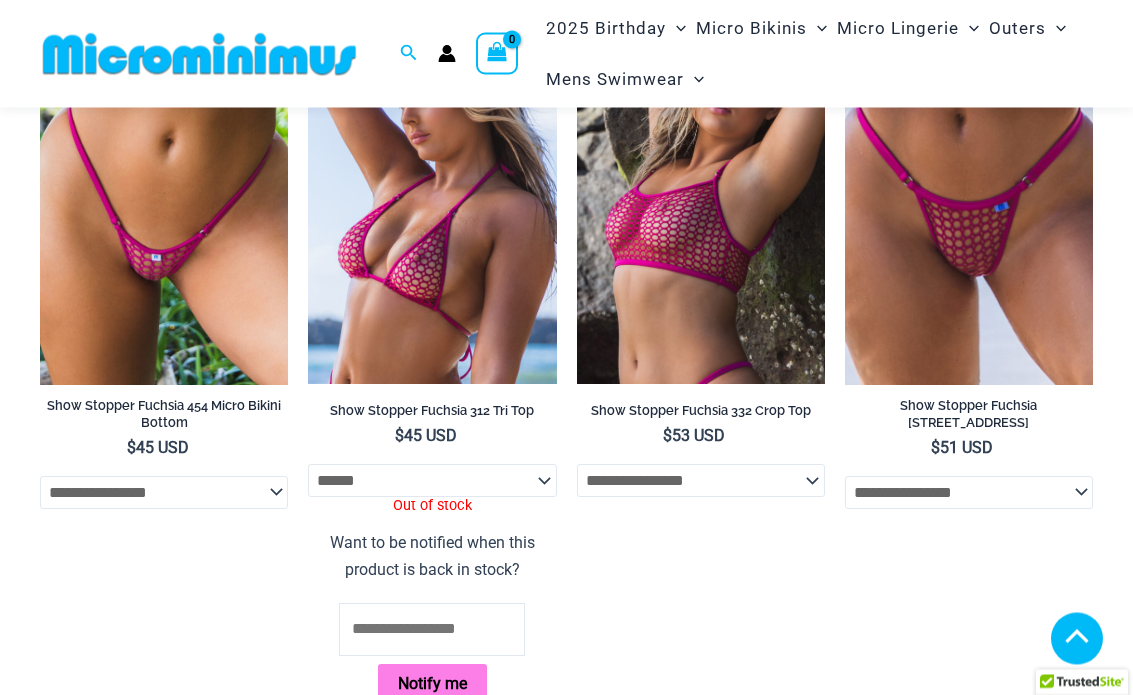 scroll, scrollTop: 1600, scrollLeft: 0, axis: vertical 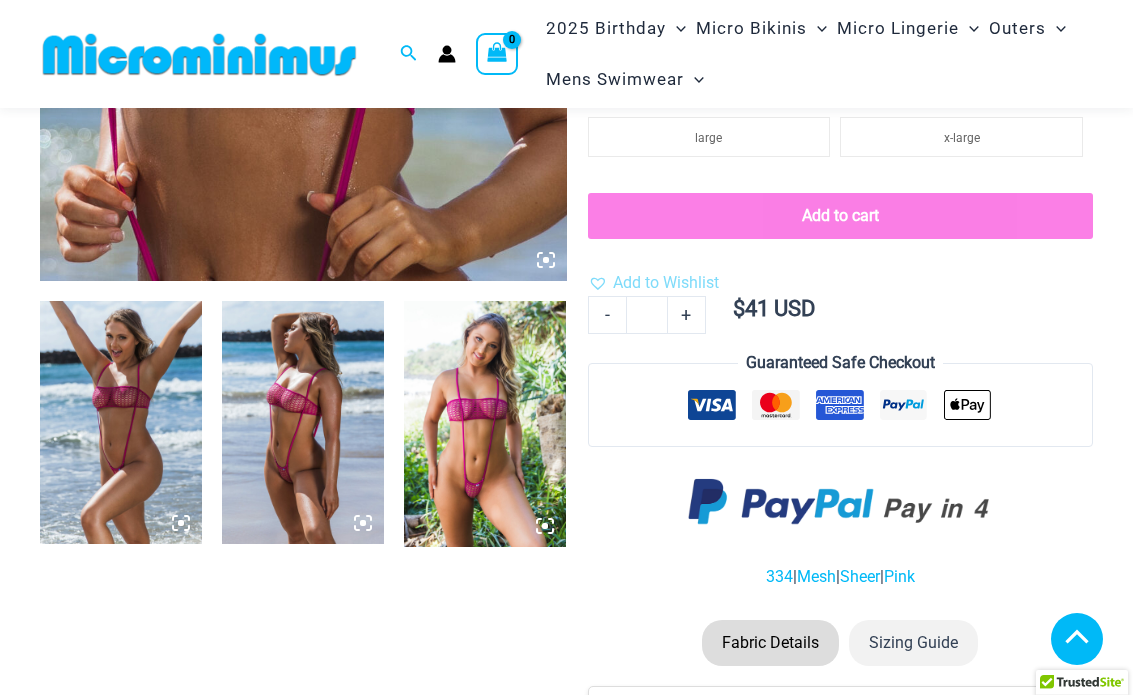 click at bounding box center (303, 422) 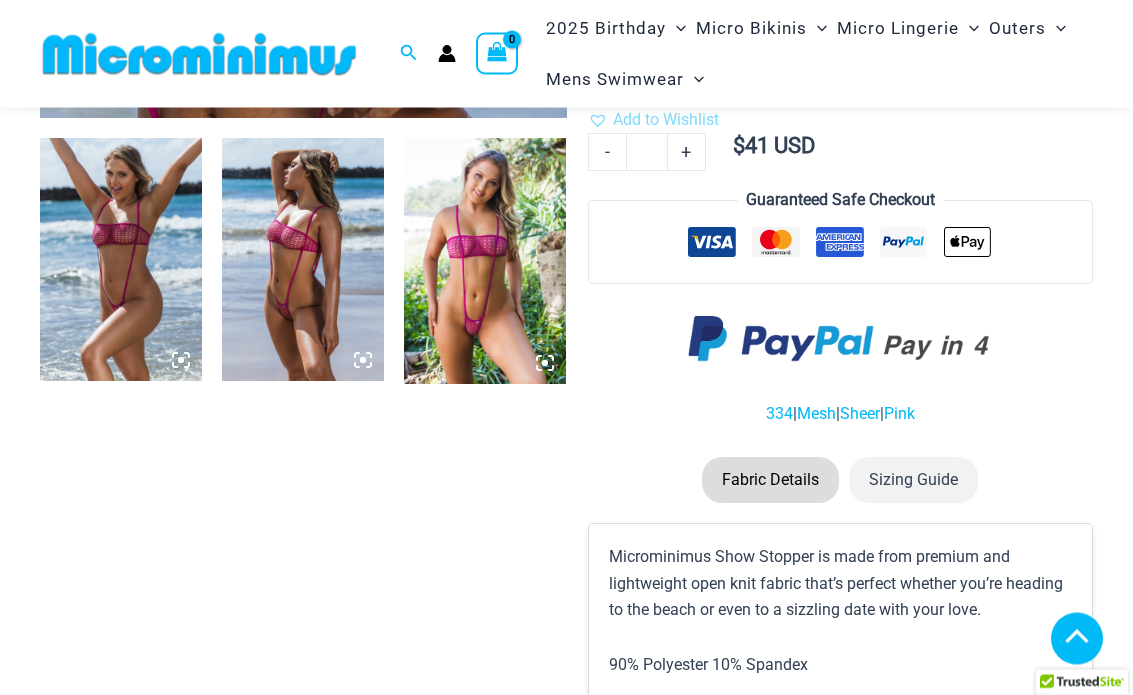scroll, scrollTop: 771, scrollLeft: 0, axis: vertical 